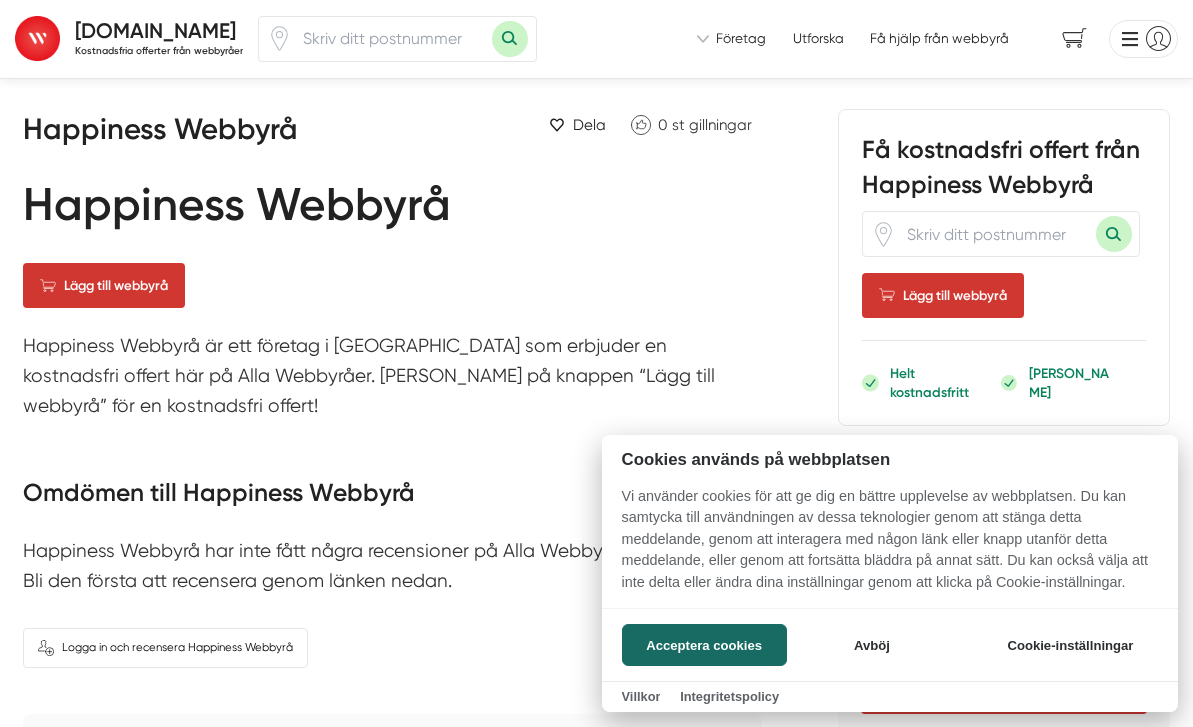 scroll, scrollTop: 0, scrollLeft: 0, axis: both 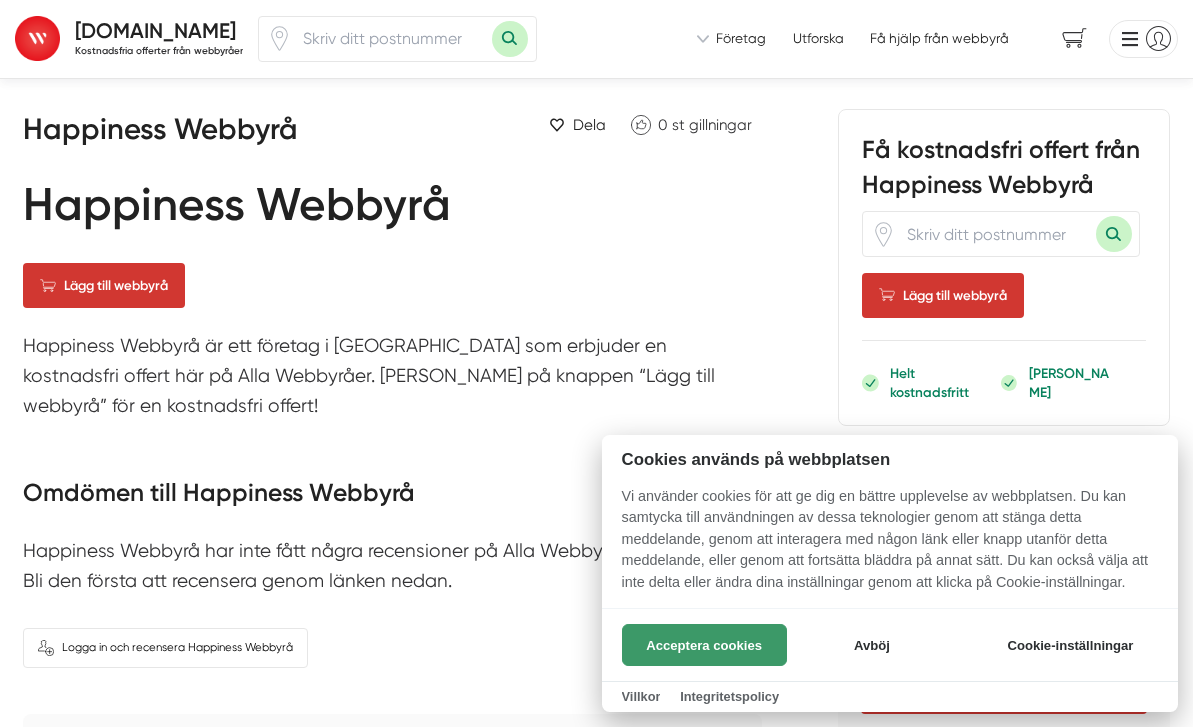 click on "Acceptera cookies" at bounding box center [704, 645] 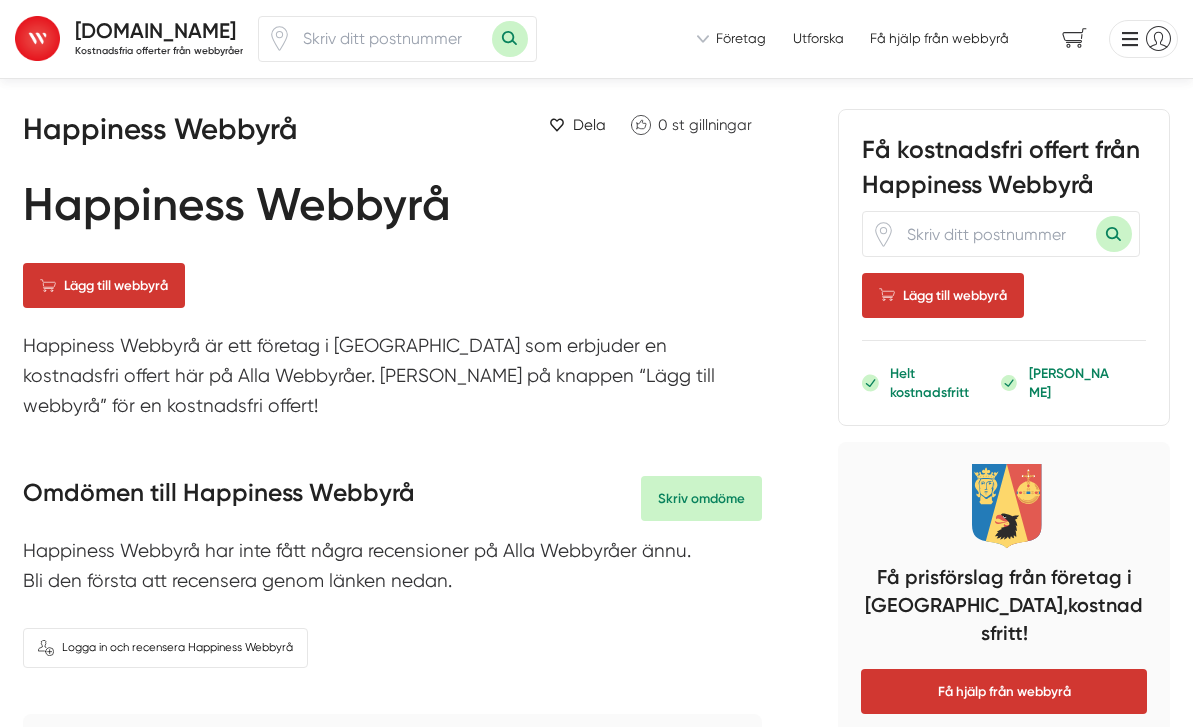 click at bounding box center (392, 39) 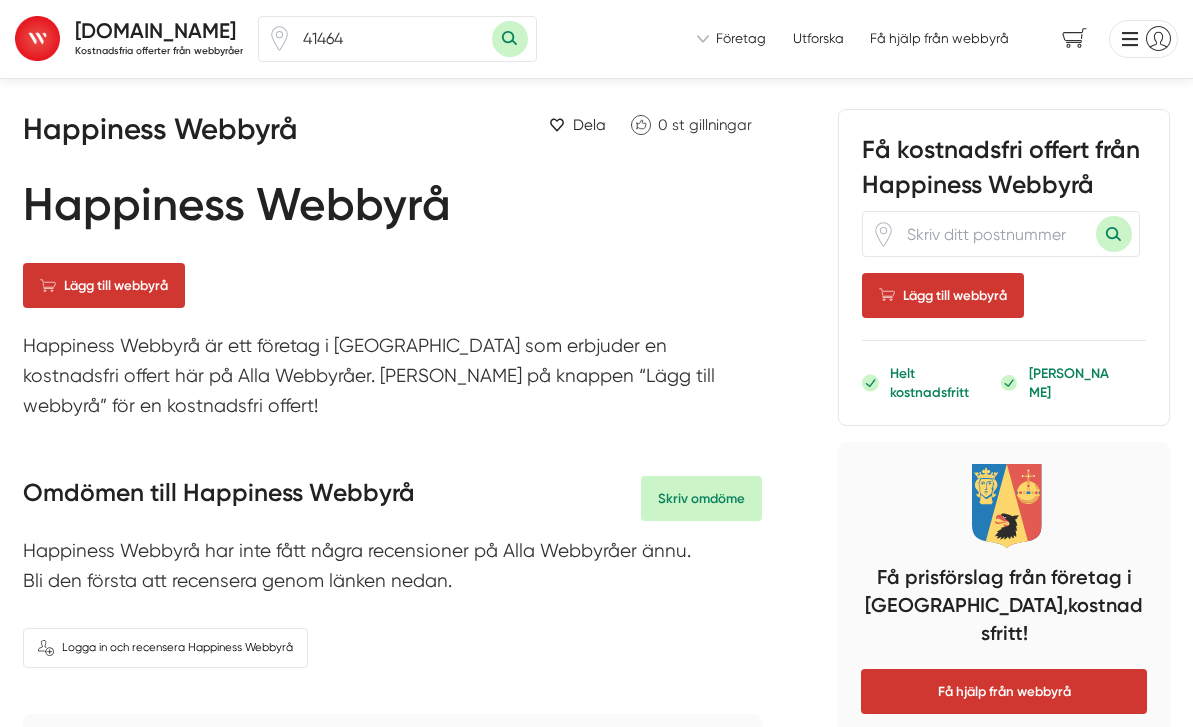 type on "41464" 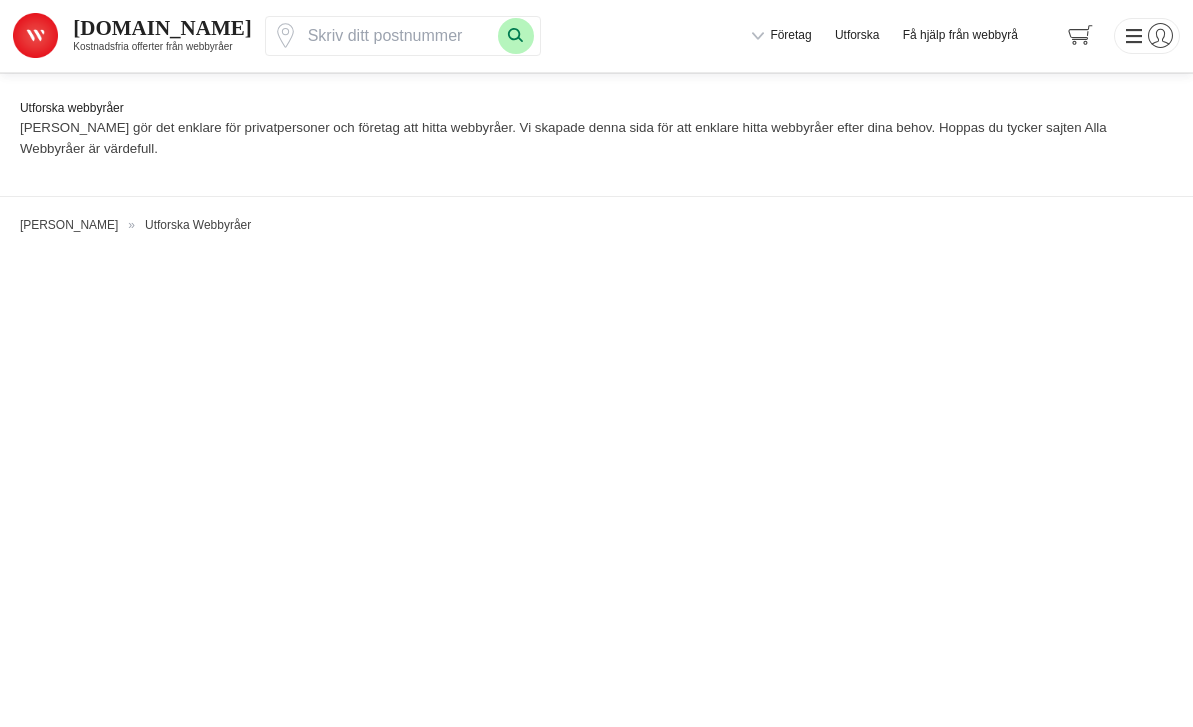 scroll, scrollTop: 0, scrollLeft: 0, axis: both 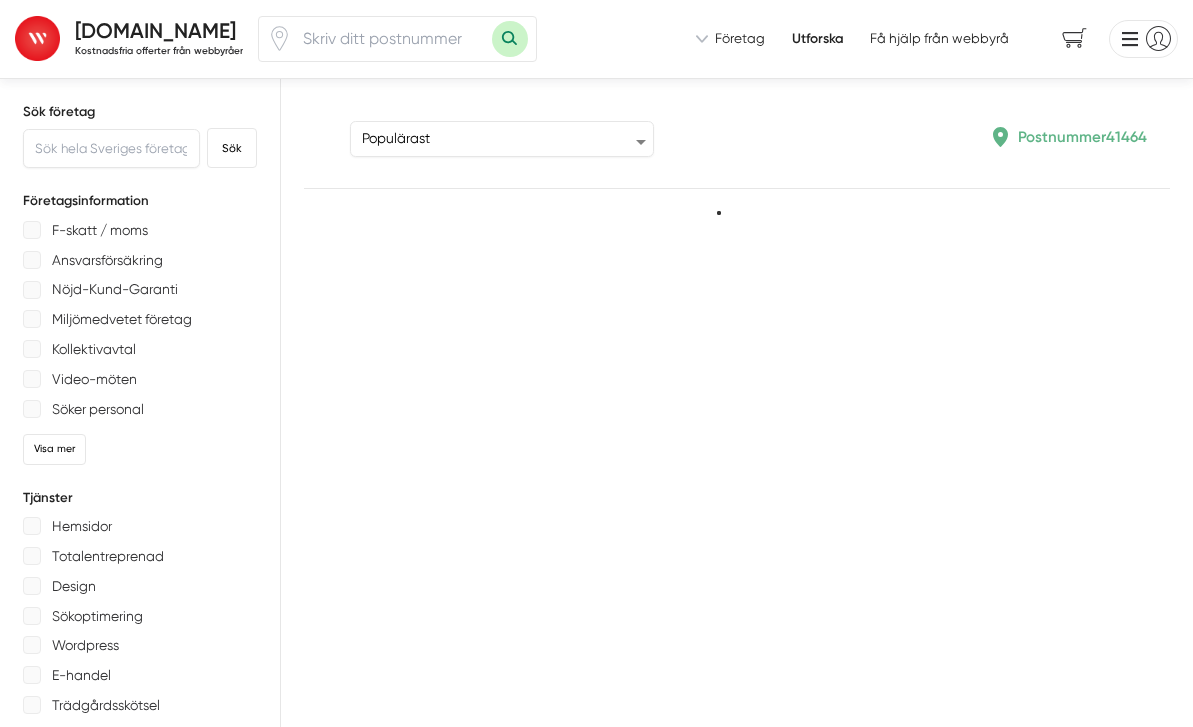 type on "41464" 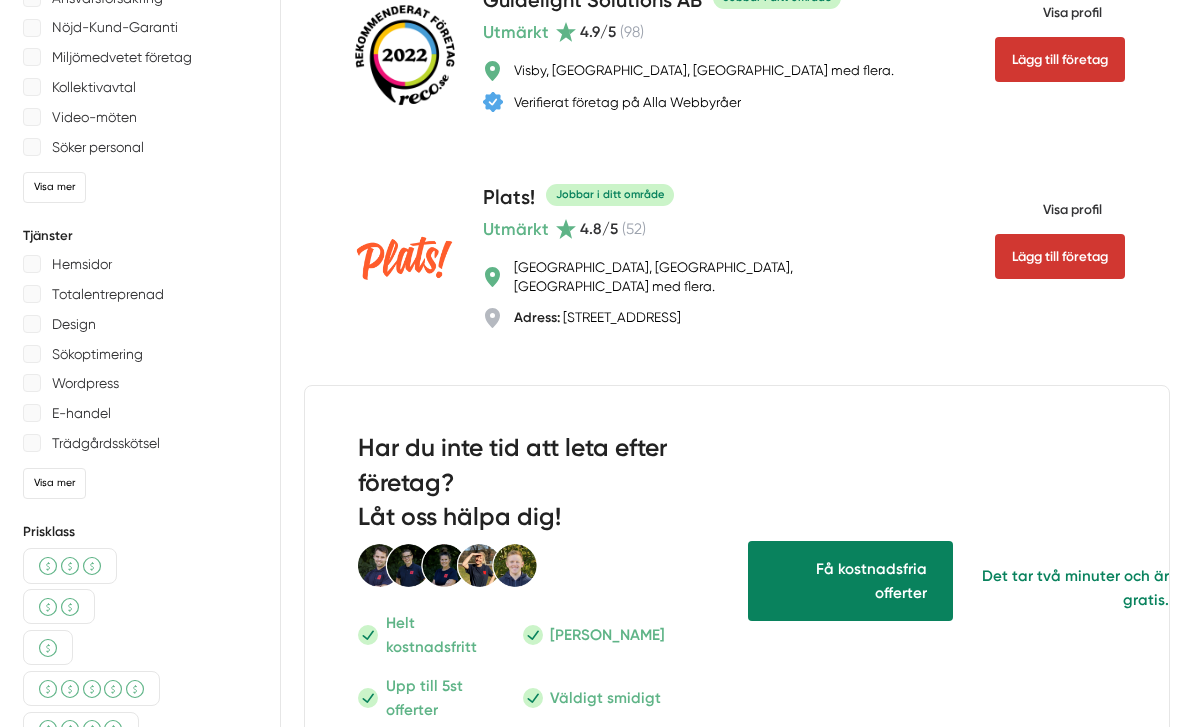 scroll, scrollTop: 304, scrollLeft: 0, axis: vertical 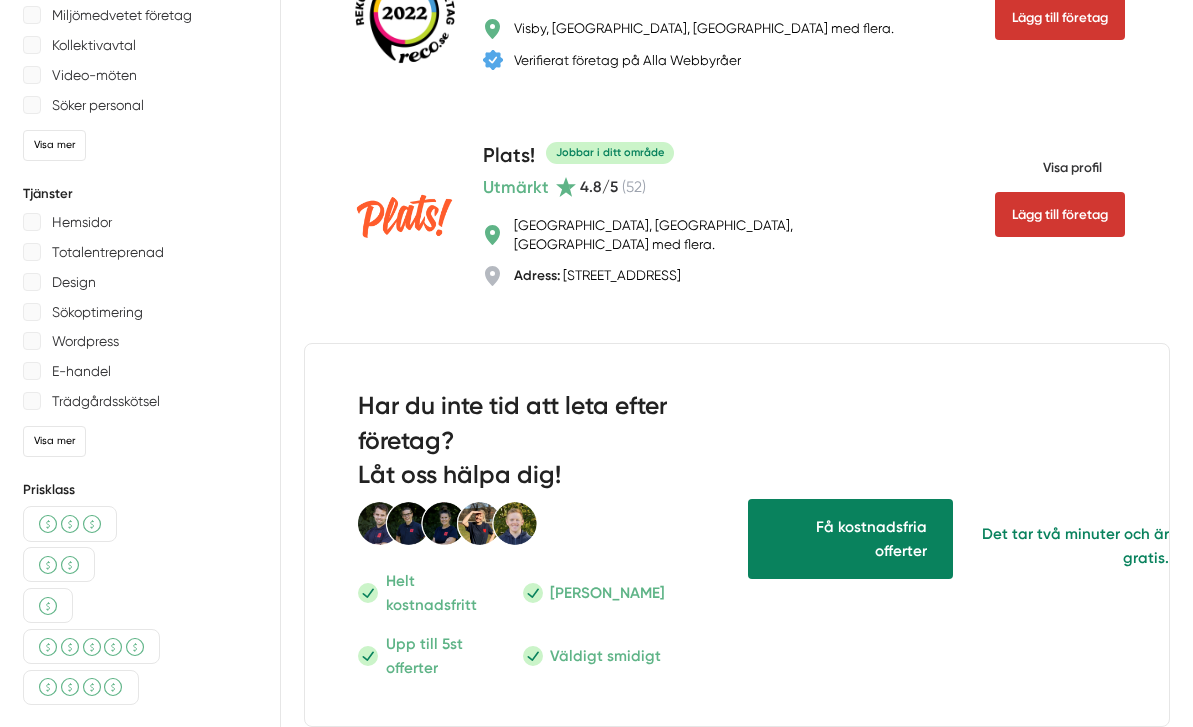 click on "Hemsidor" at bounding box center [82, 222] 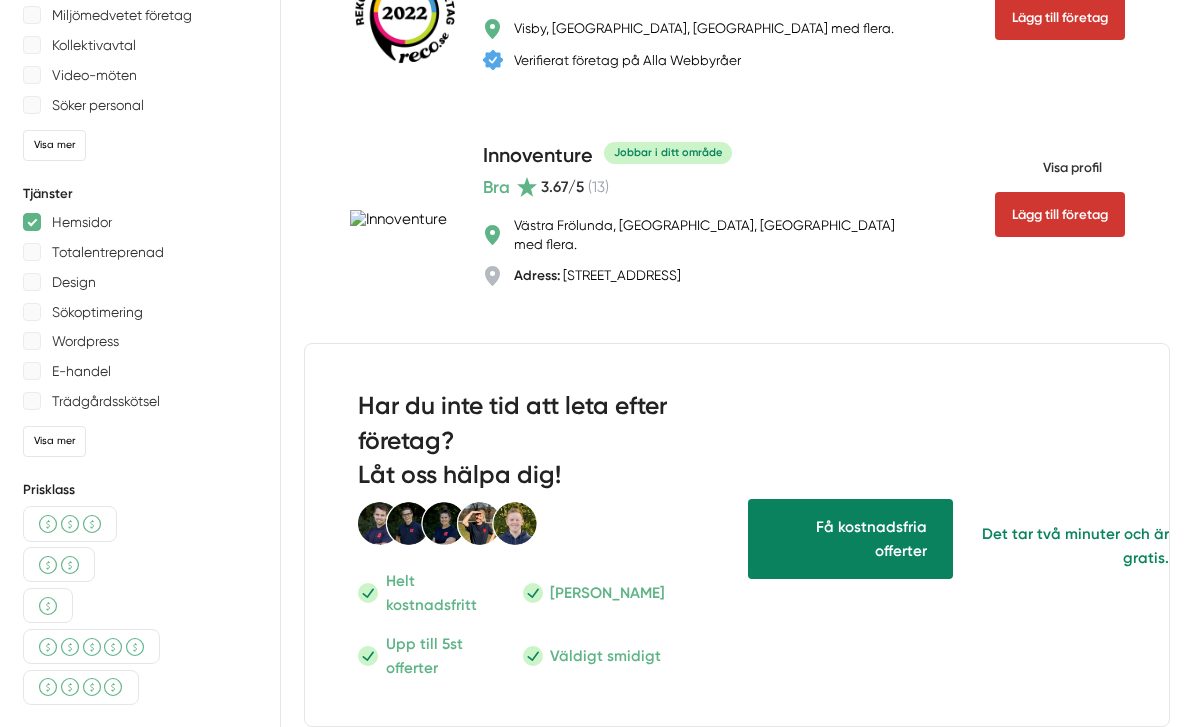 click on "Wordpress" at bounding box center [85, 341] 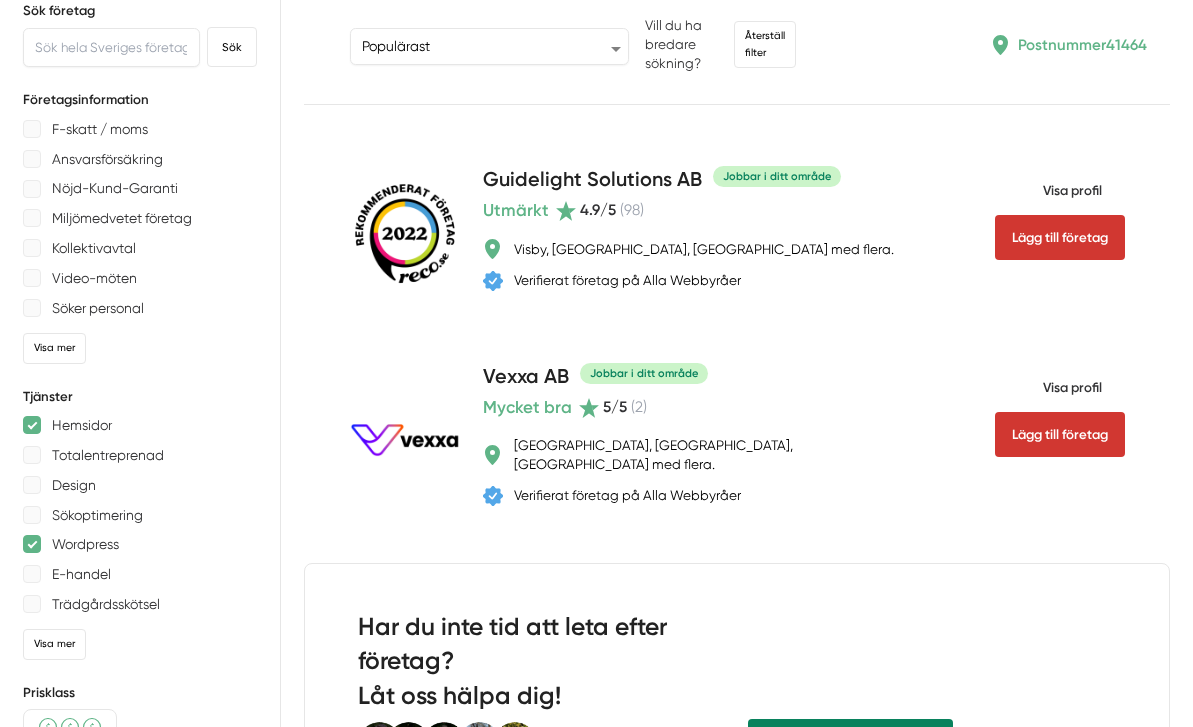 scroll, scrollTop: 0, scrollLeft: 0, axis: both 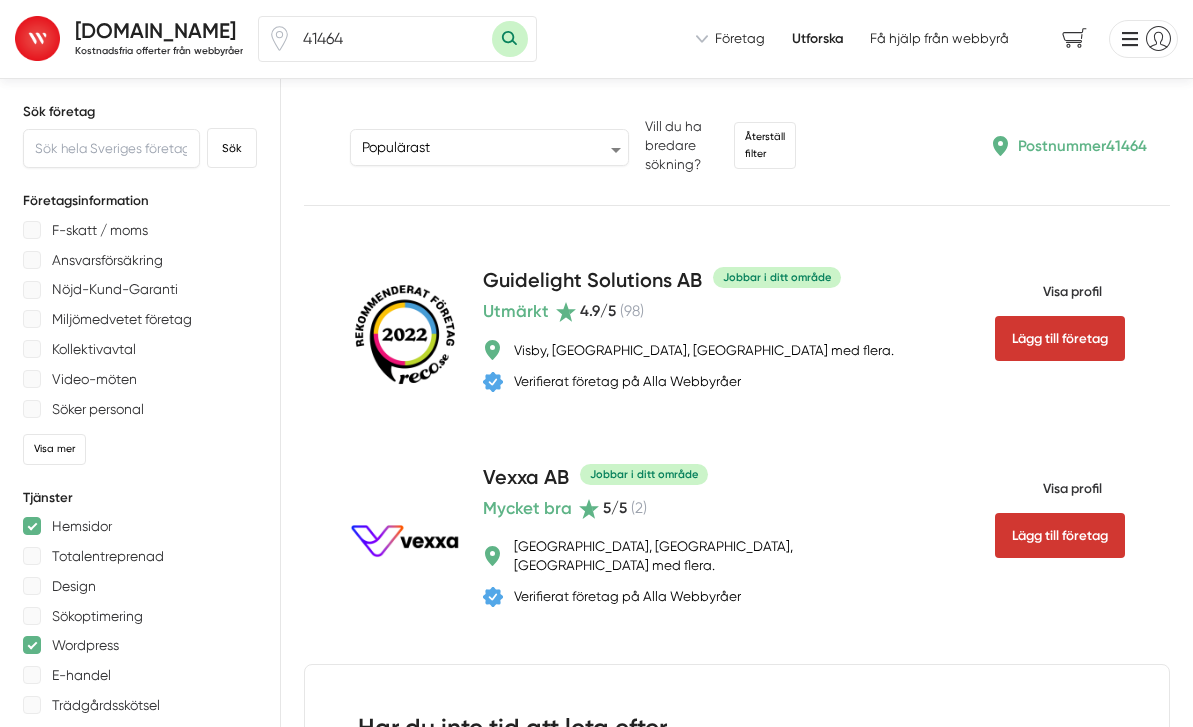 click on "Företag" at bounding box center (740, 38) 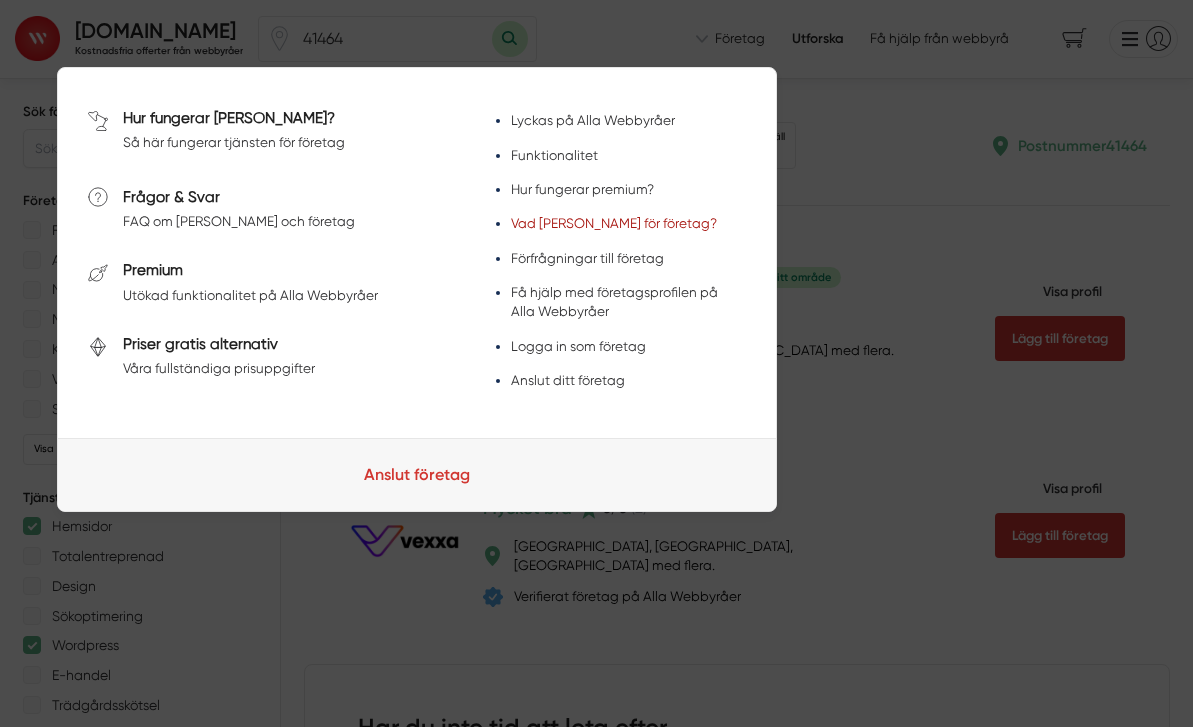 click on "Vad [PERSON_NAME] för företag?" at bounding box center [614, 223] 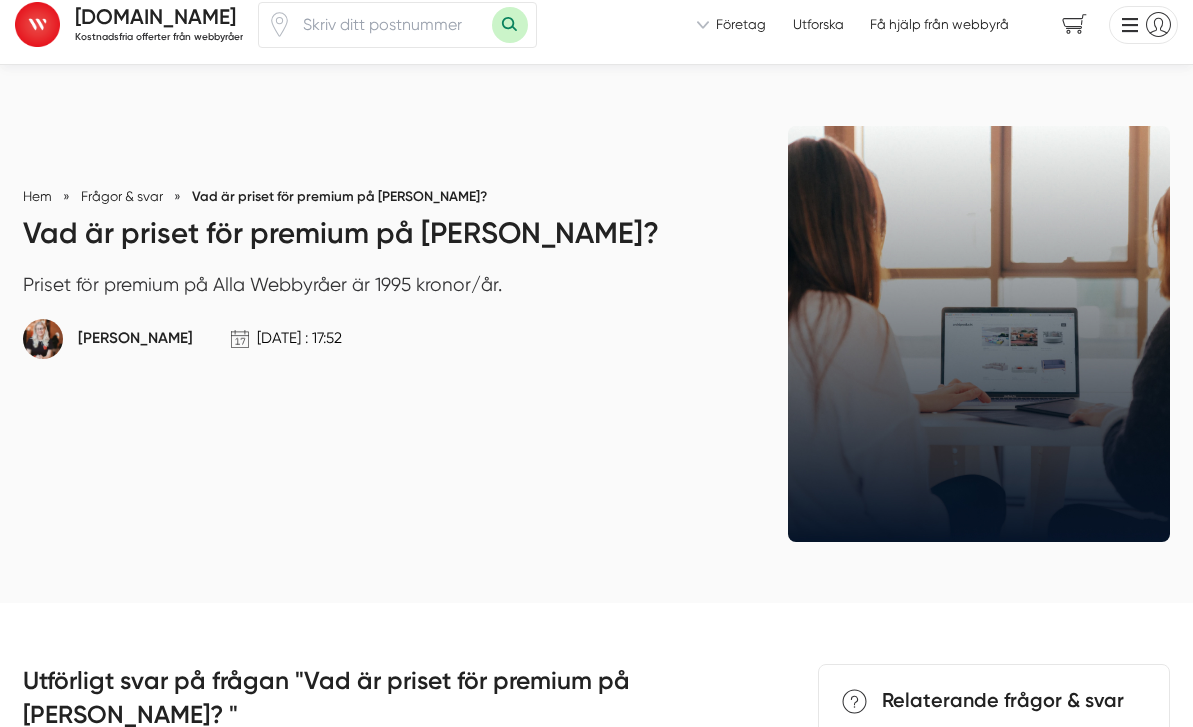 scroll, scrollTop: 0, scrollLeft: 0, axis: both 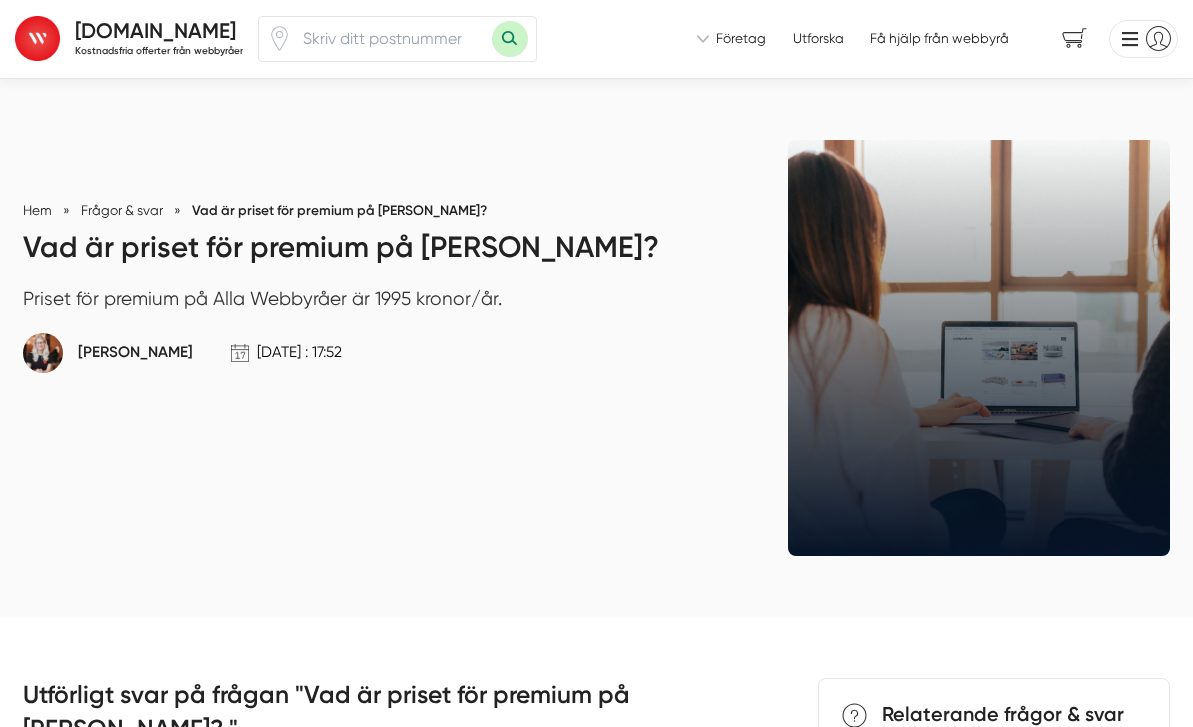 click on "[DOMAIN_NAME]" at bounding box center (155, 30) 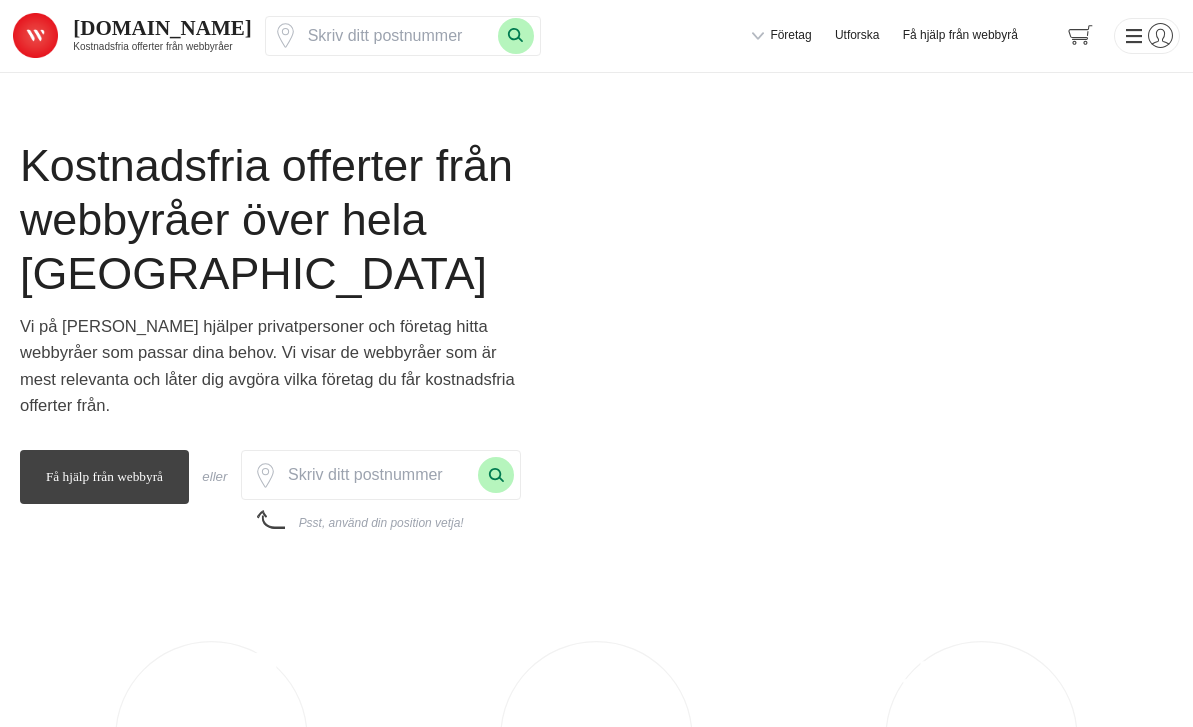 scroll, scrollTop: 0, scrollLeft: 0, axis: both 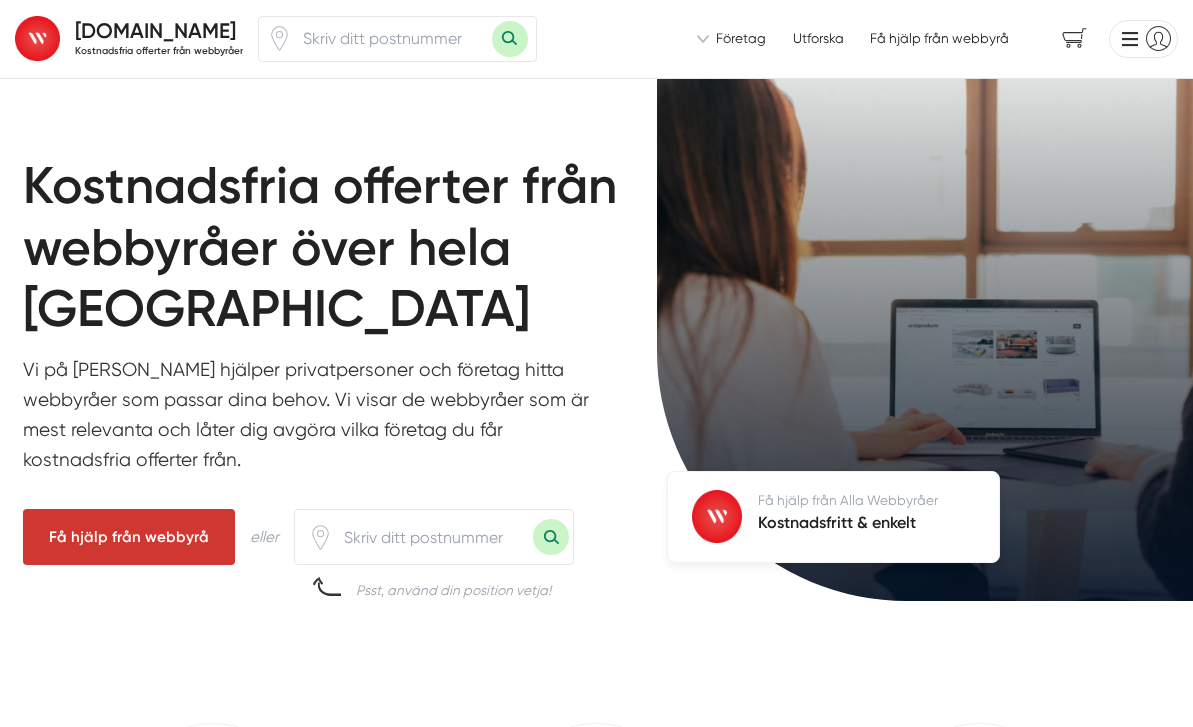 click at bounding box center [433, 537] 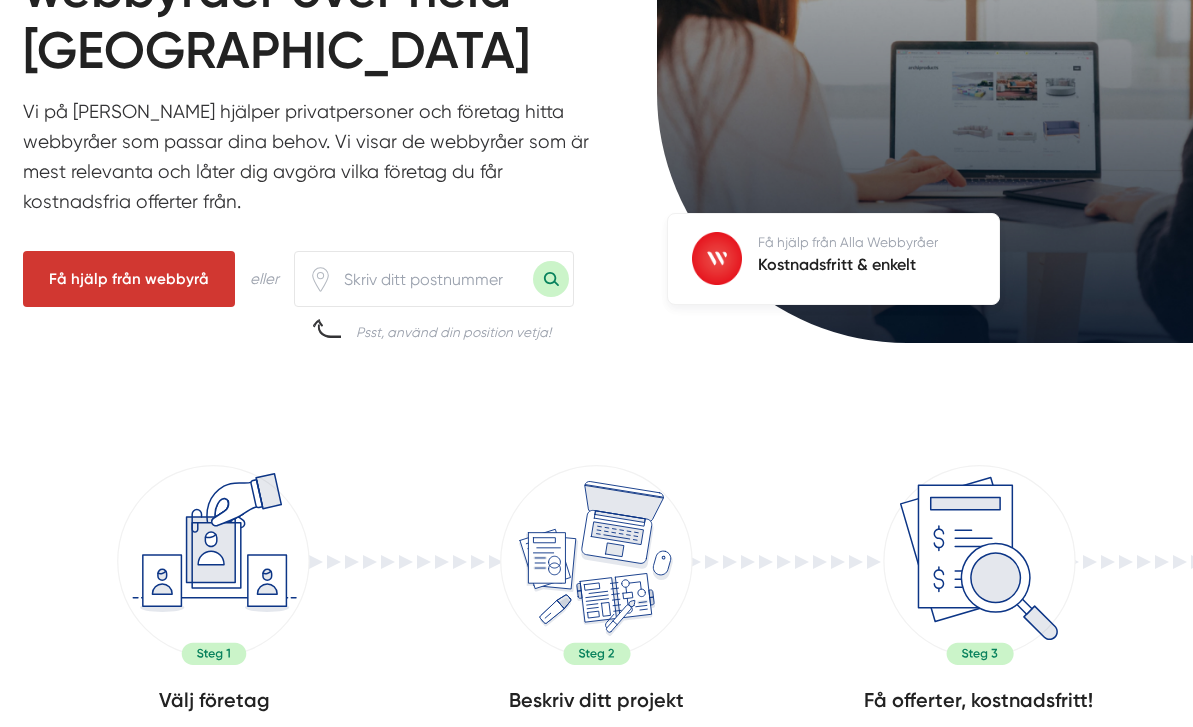 scroll, scrollTop: 18, scrollLeft: 0, axis: vertical 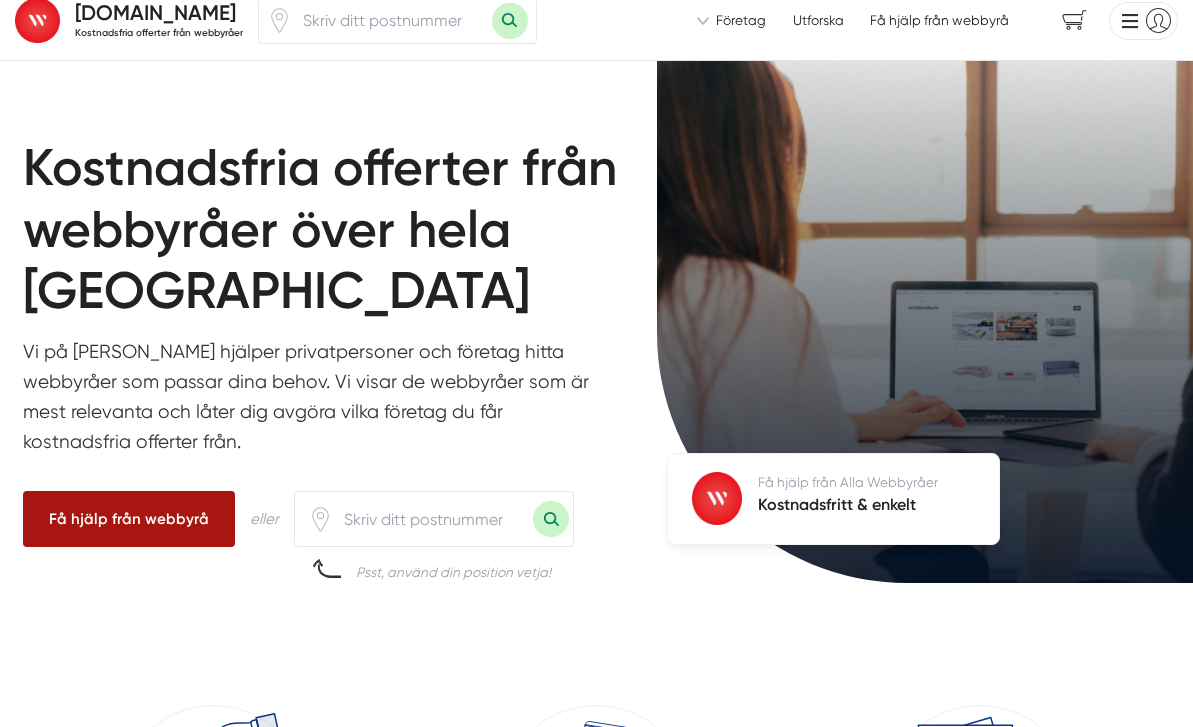 click on "Få hjälp från webbyrå" at bounding box center (129, 519) 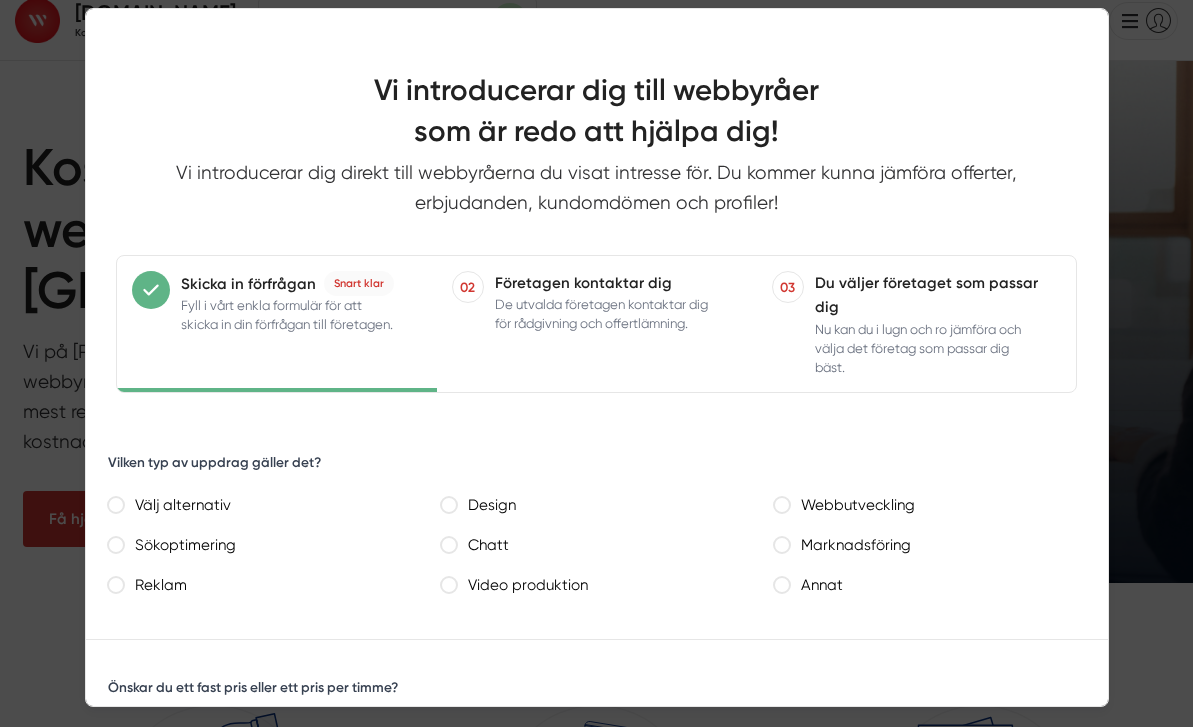 click on "Webbutveckling" at bounding box center (937, 505) 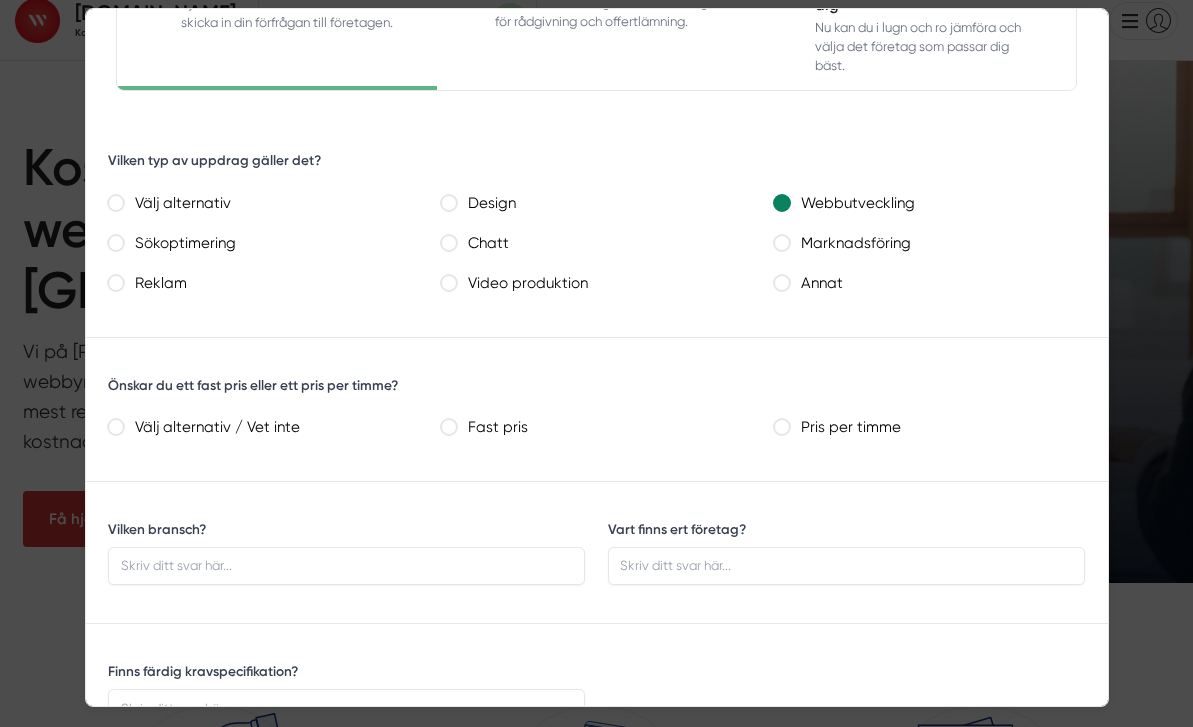 scroll, scrollTop: 0, scrollLeft: 0, axis: both 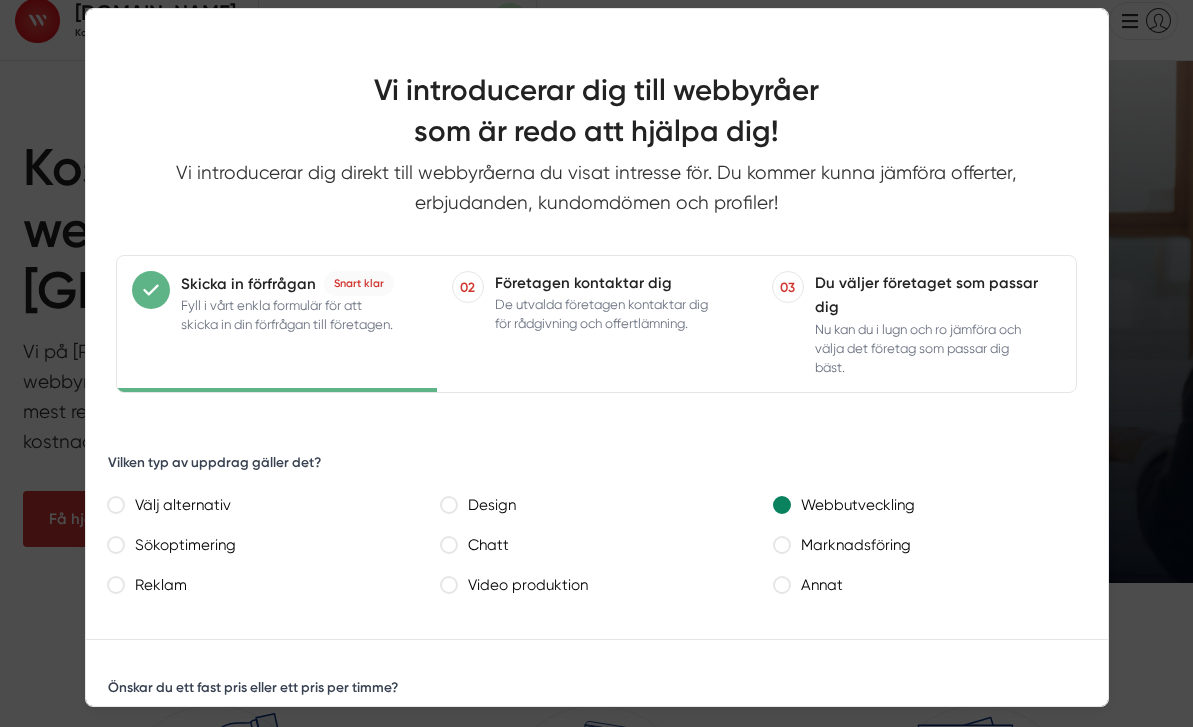 click at bounding box center [596, 363] 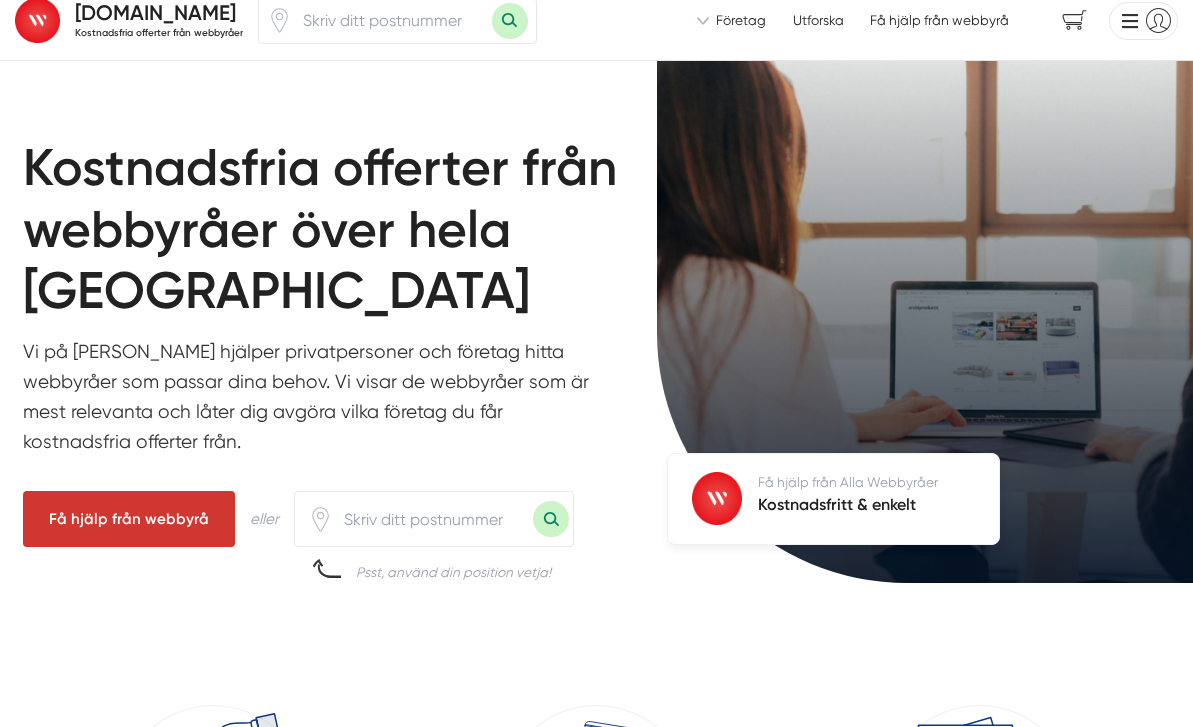 click at bounding box center (433, 519) 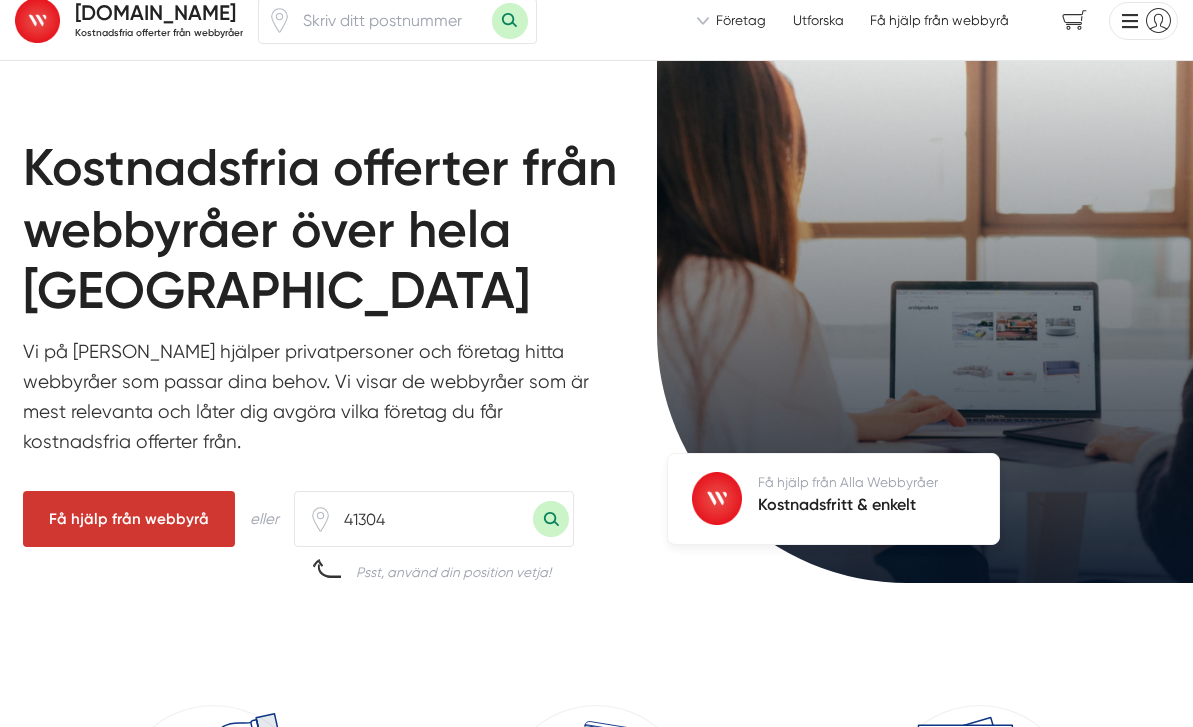 type on "41304" 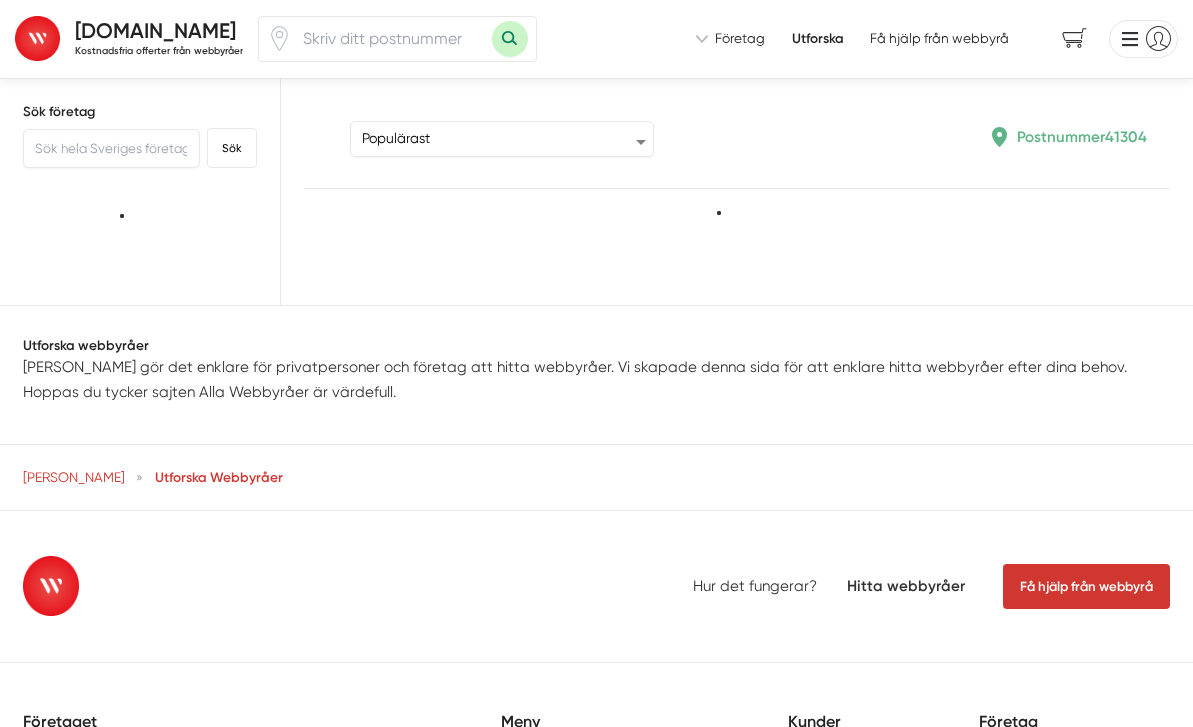 scroll, scrollTop: 0, scrollLeft: 0, axis: both 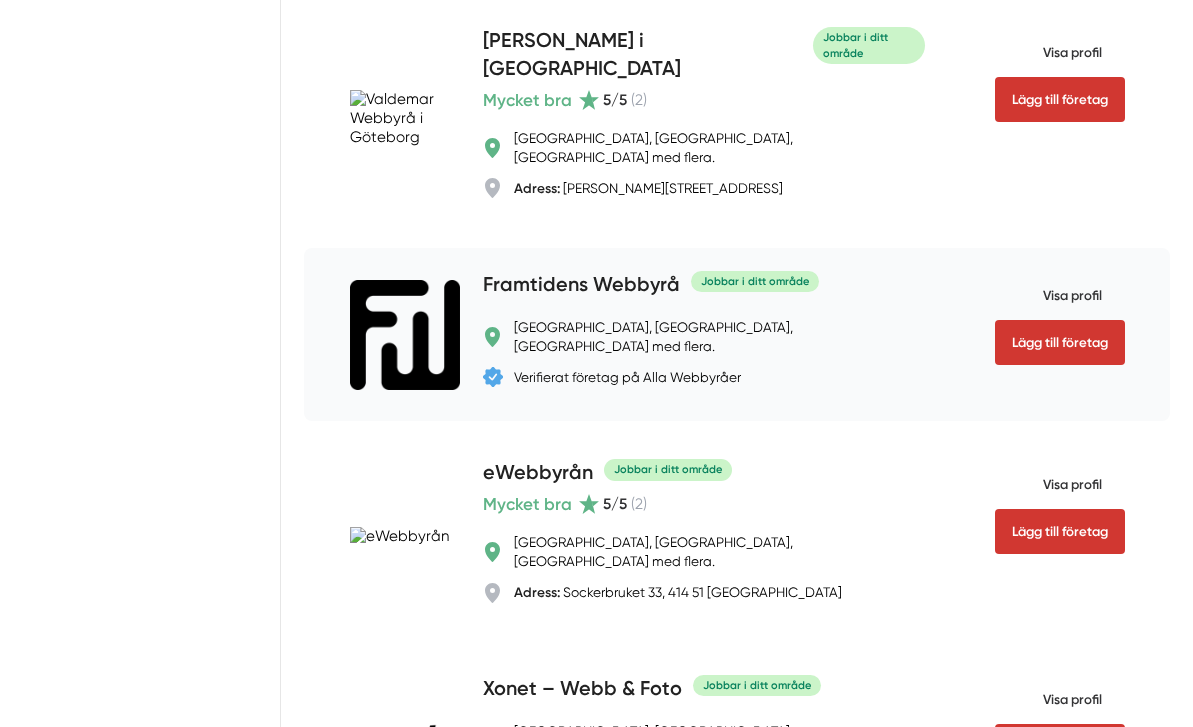 click on "Framtidens Webbyrå" at bounding box center [581, 287] 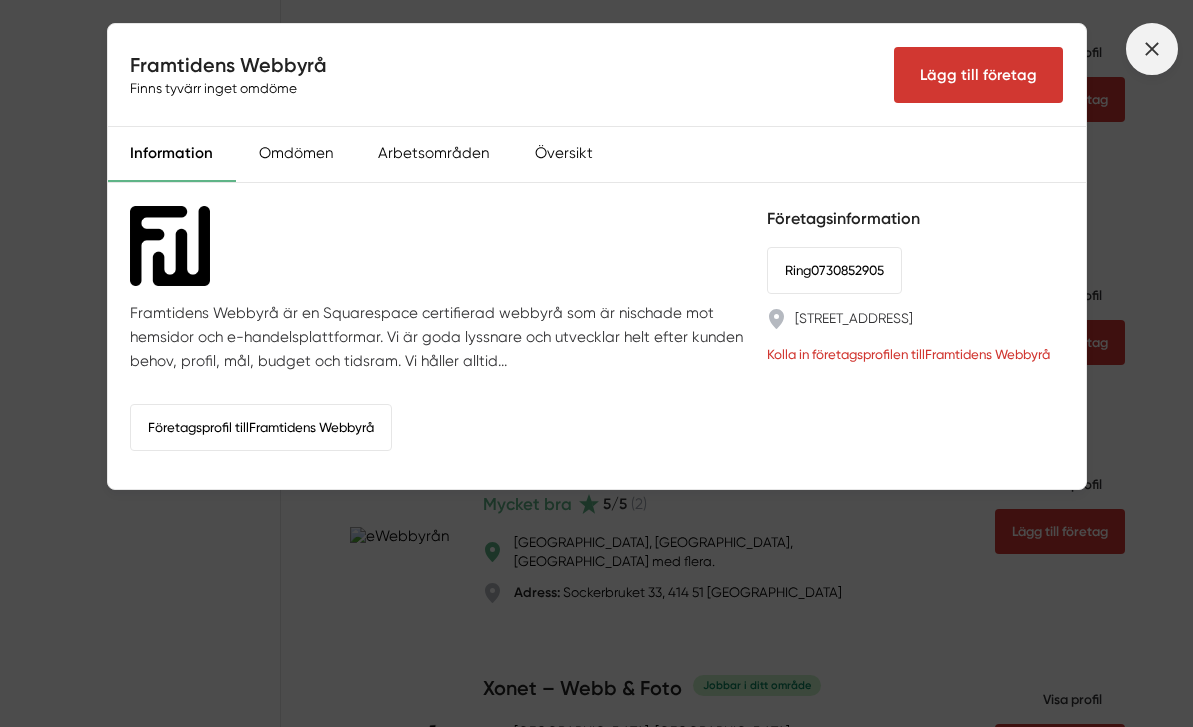 click 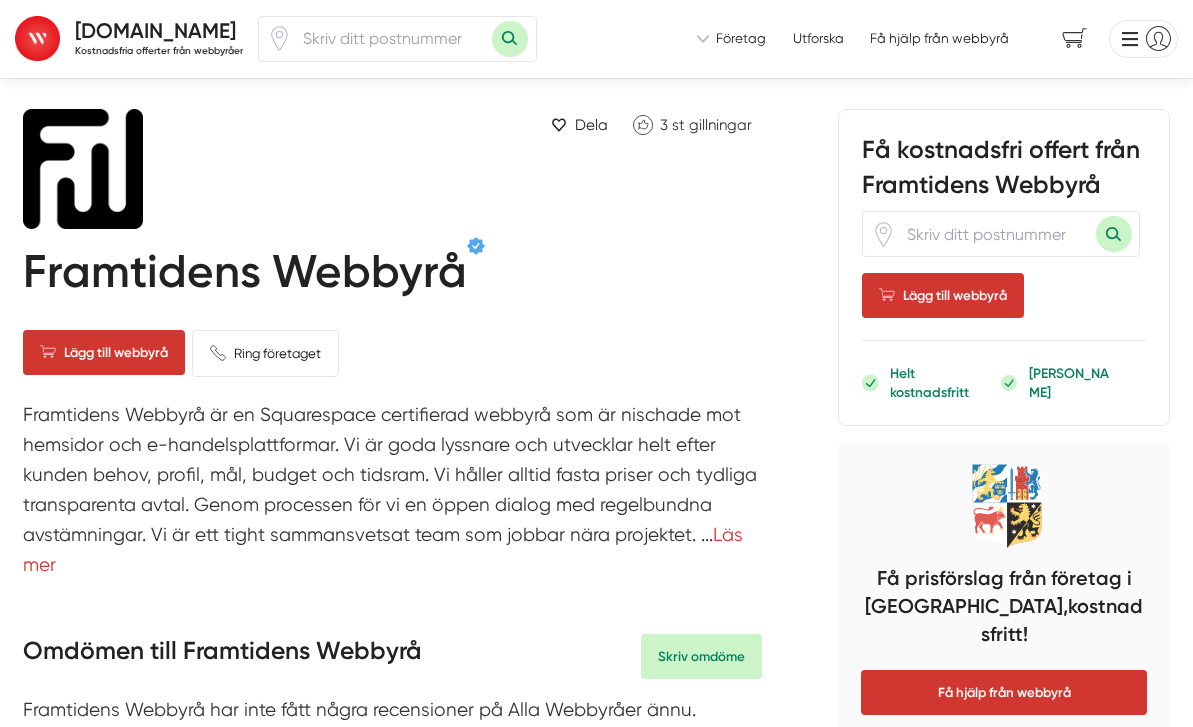 scroll, scrollTop: 0, scrollLeft: 0, axis: both 